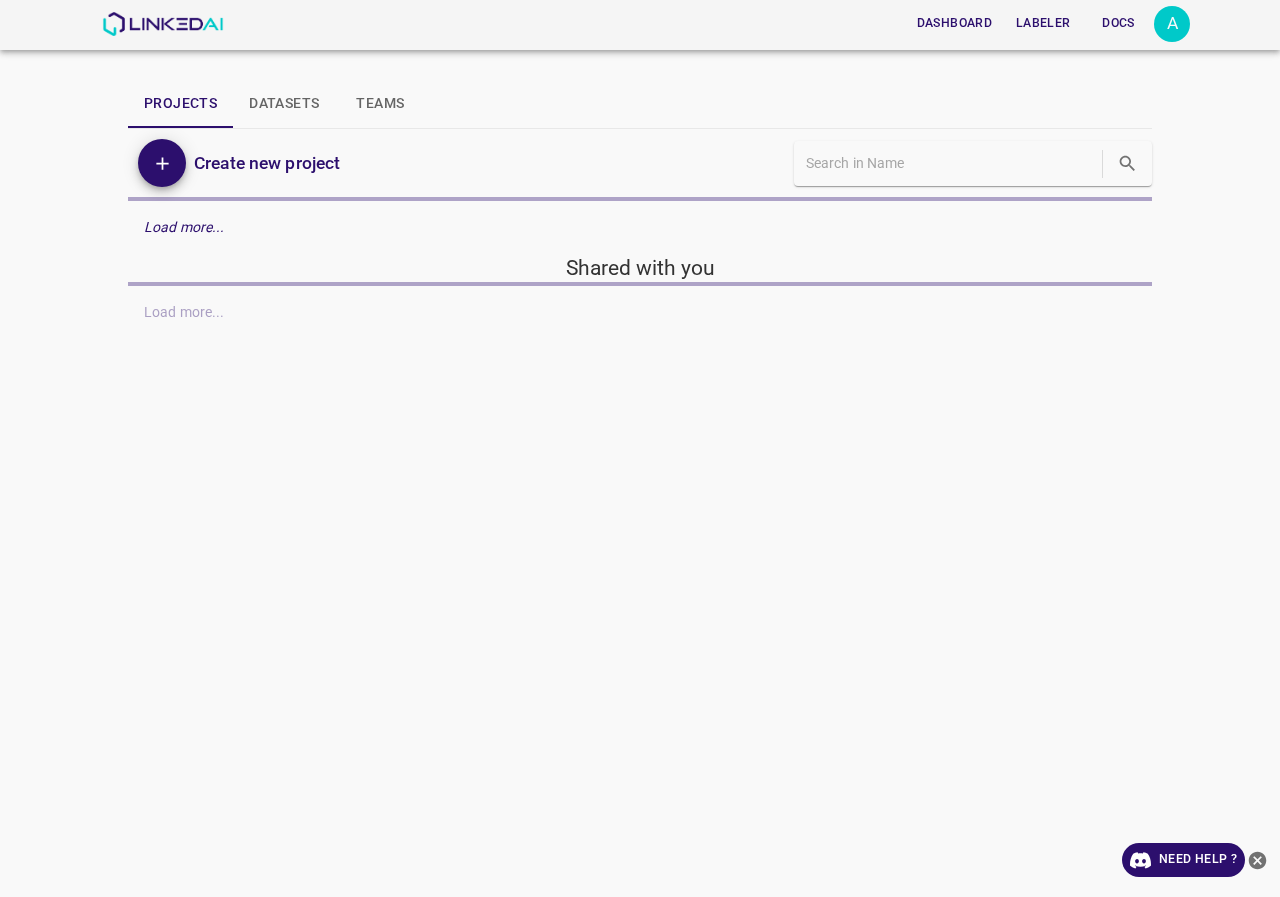 scroll, scrollTop: 0, scrollLeft: 0, axis: both 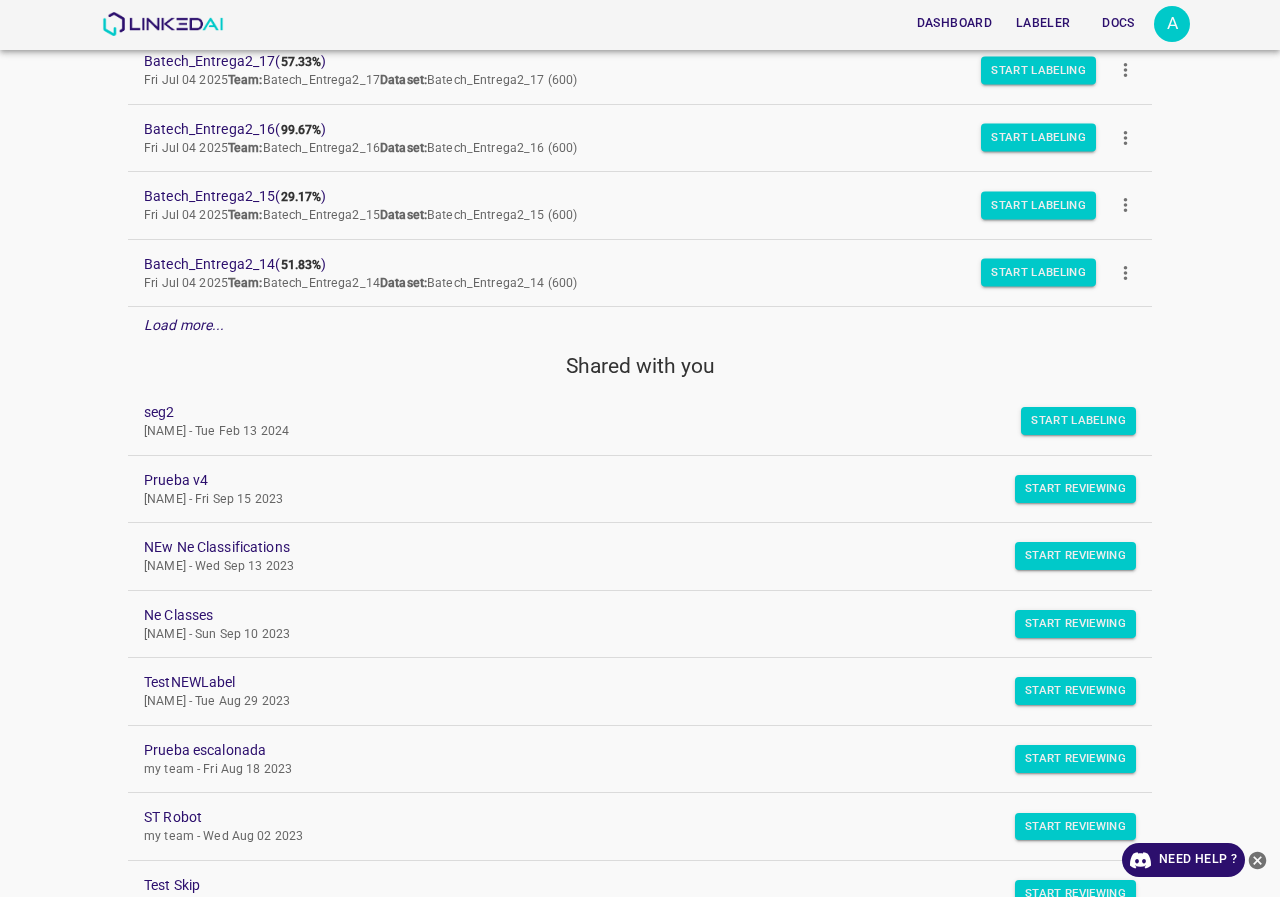 click on "Load more..." at bounding box center (184, 325) 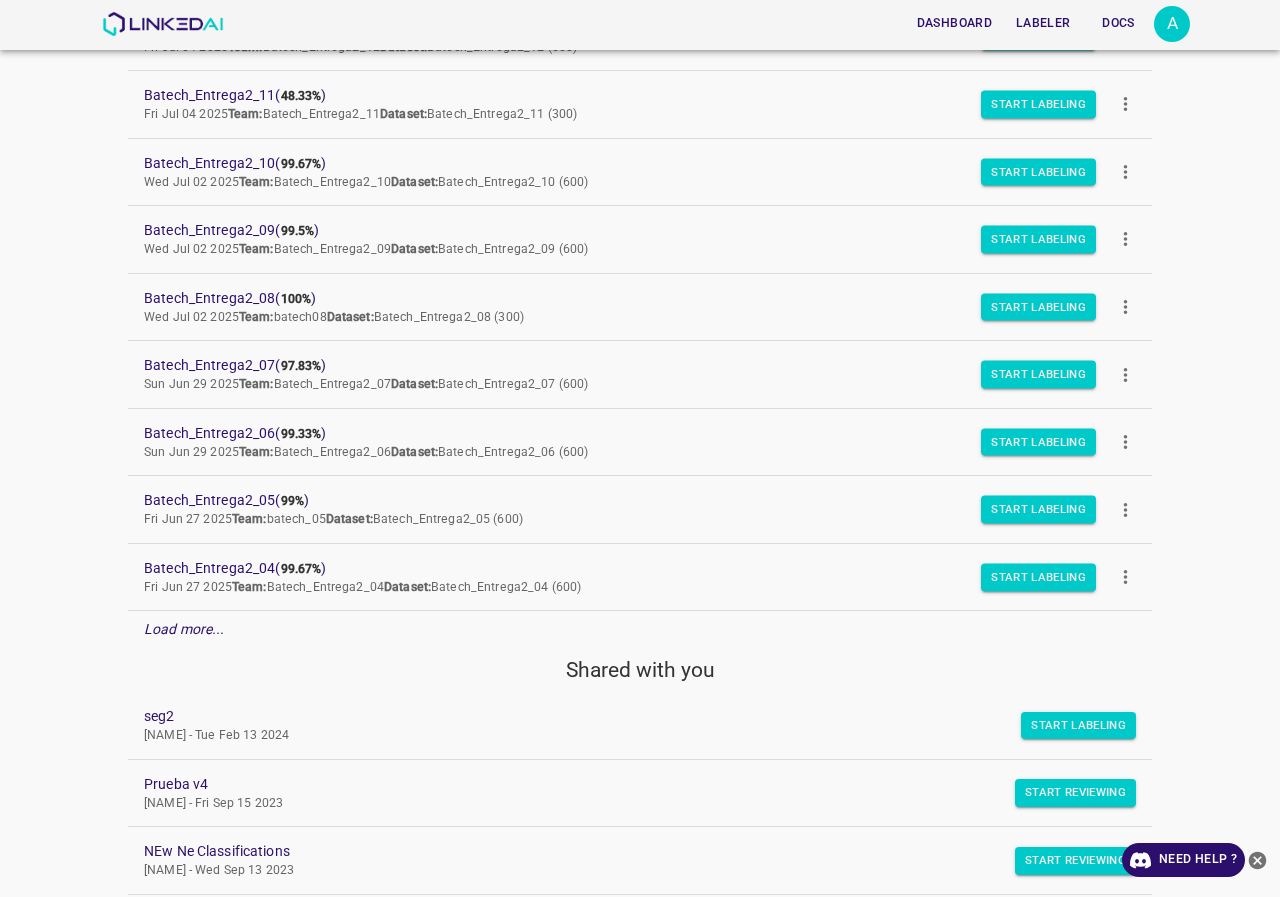 scroll, scrollTop: 1144, scrollLeft: 0, axis: vertical 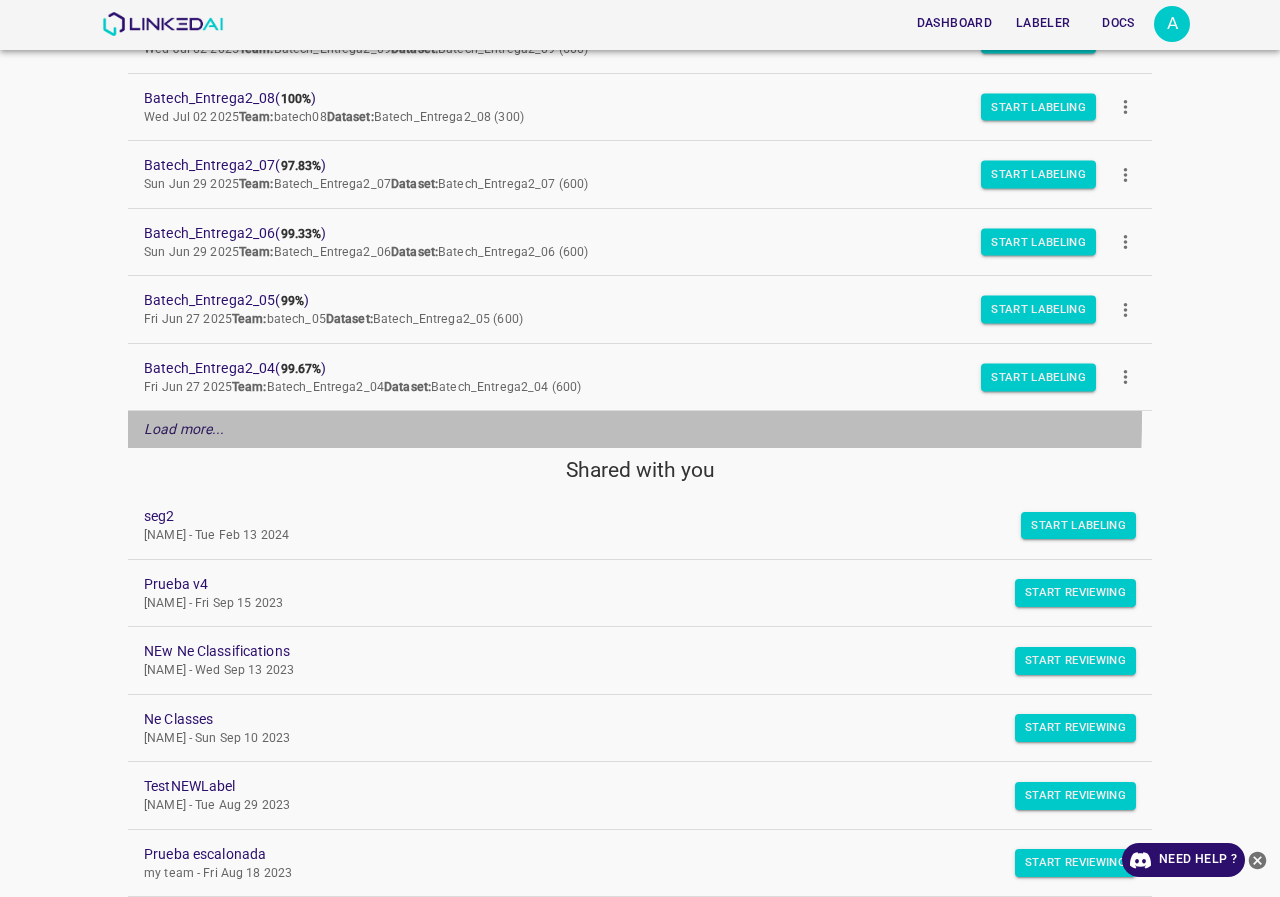 click on "Load more..." at bounding box center (640, 429) 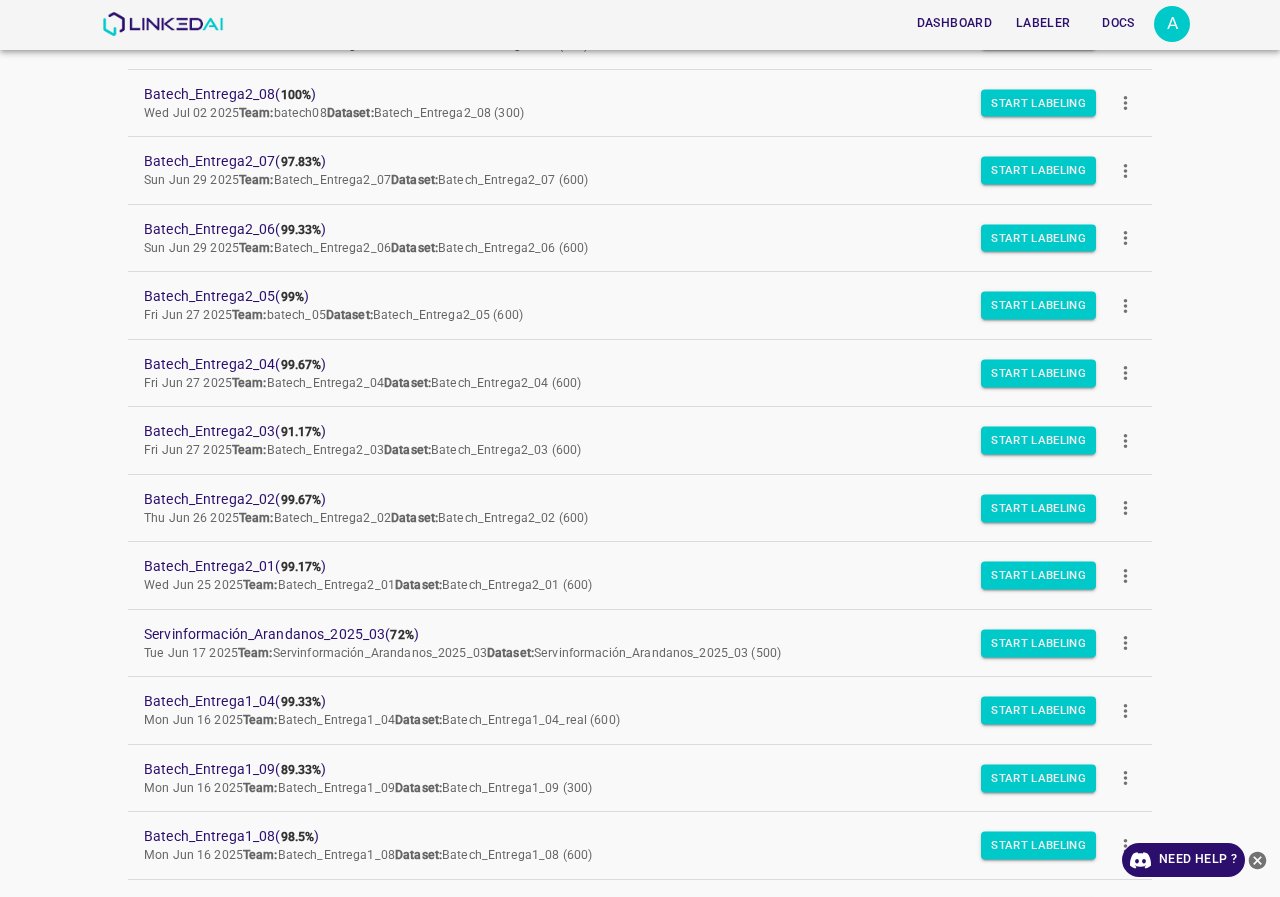scroll, scrollTop: 1144, scrollLeft: 0, axis: vertical 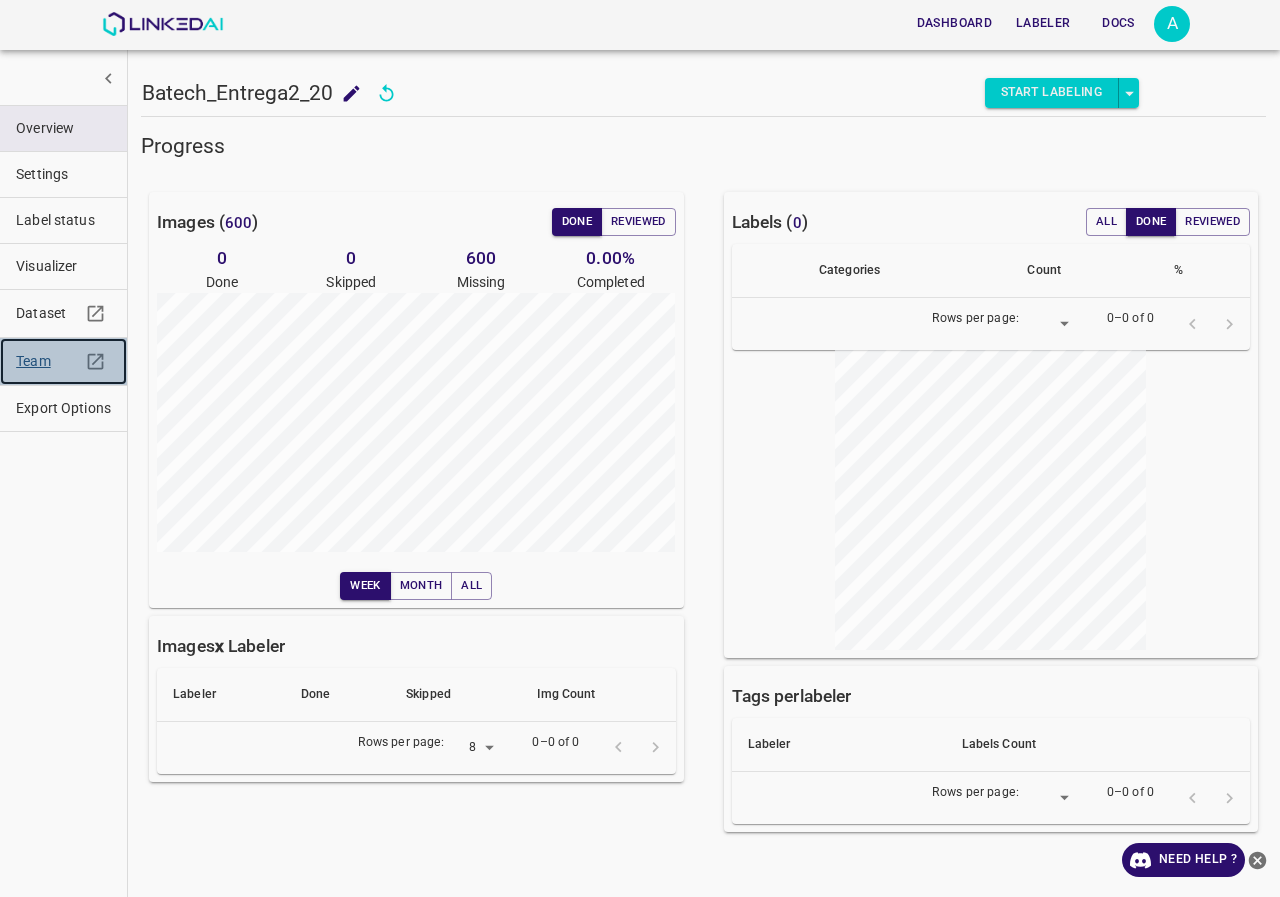 click on "Team" at bounding box center (48, 361) 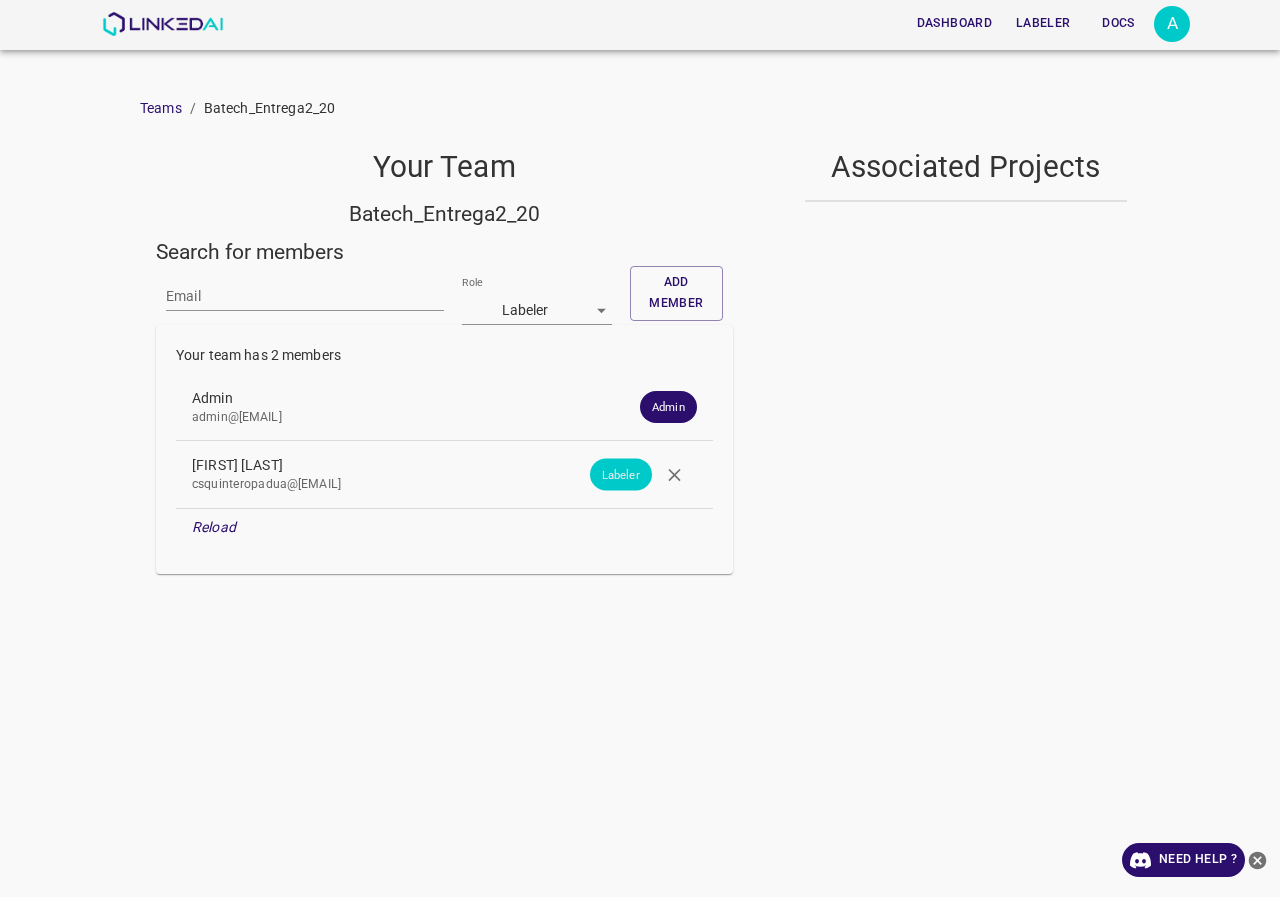 scroll, scrollTop: 0, scrollLeft: 0, axis: both 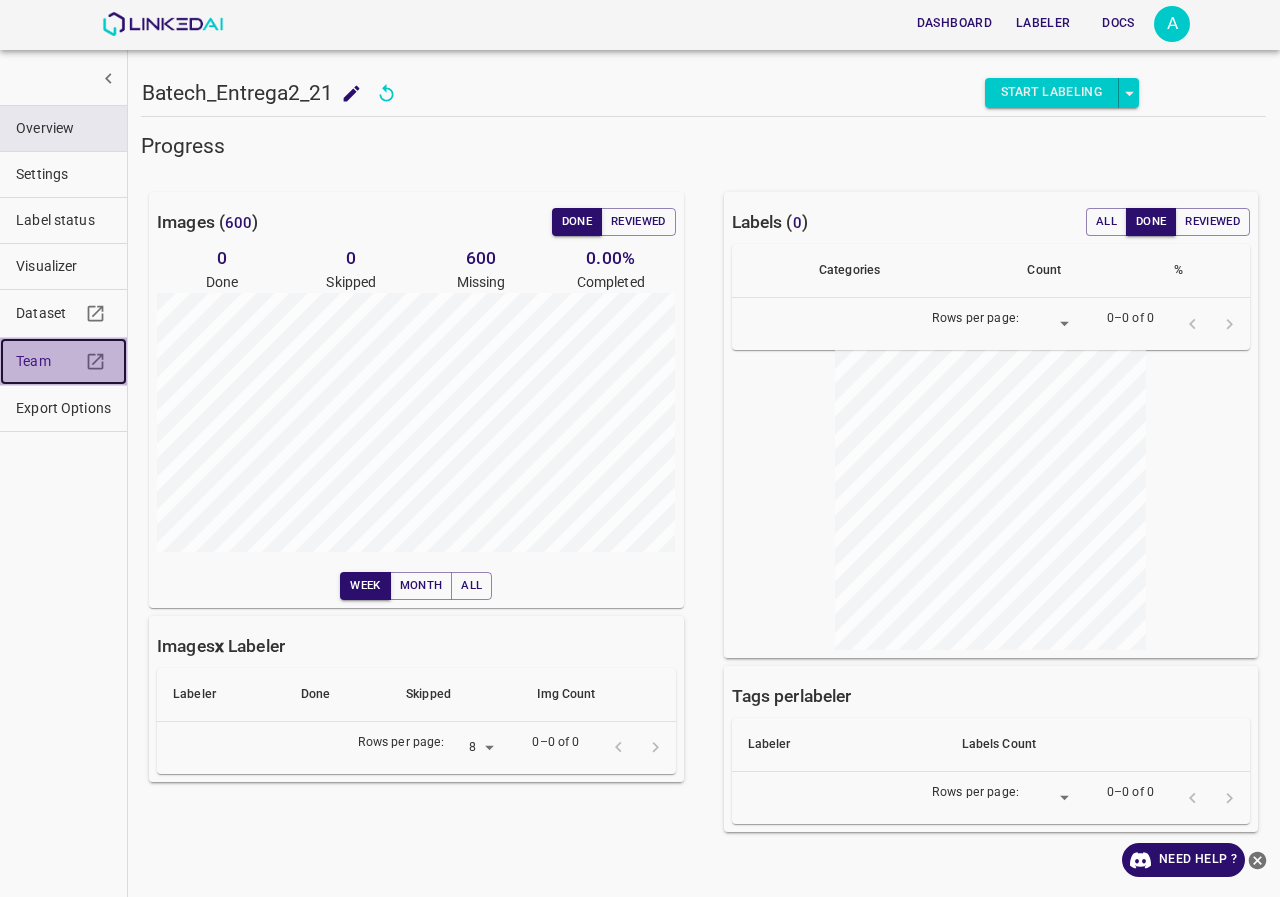 click on "Team" at bounding box center [48, 361] 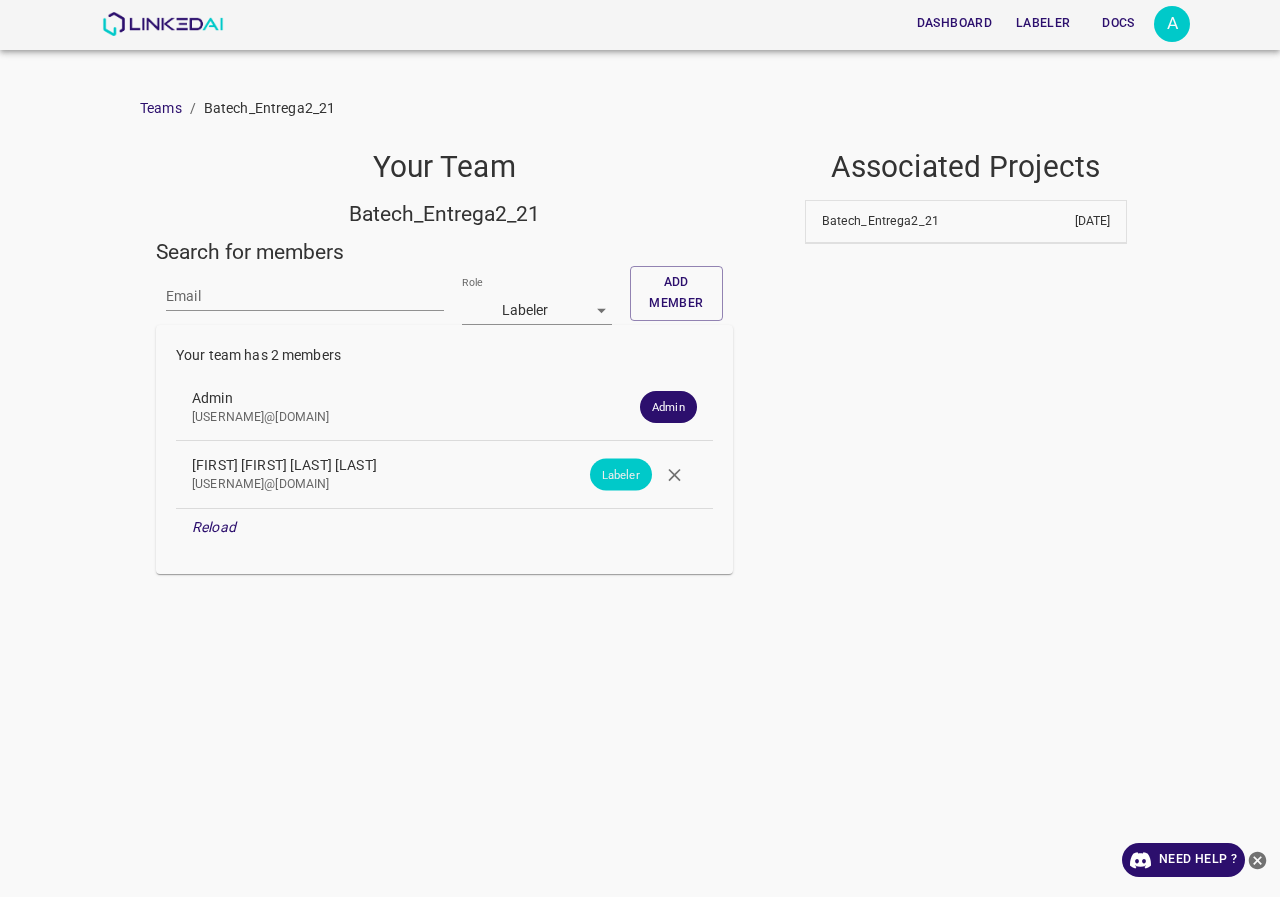 scroll, scrollTop: 0, scrollLeft: 0, axis: both 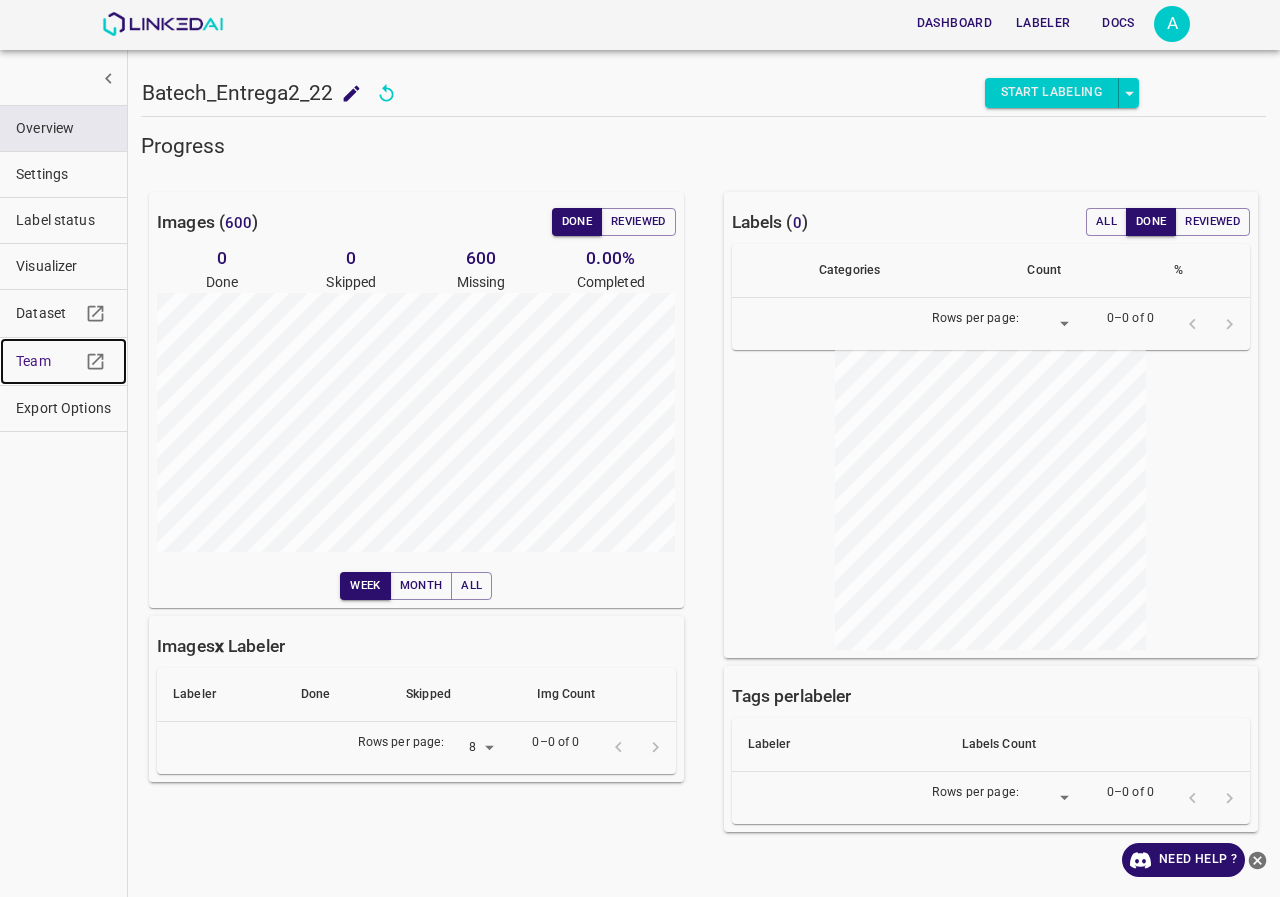 click on "Team" at bounding box center [63, 361] 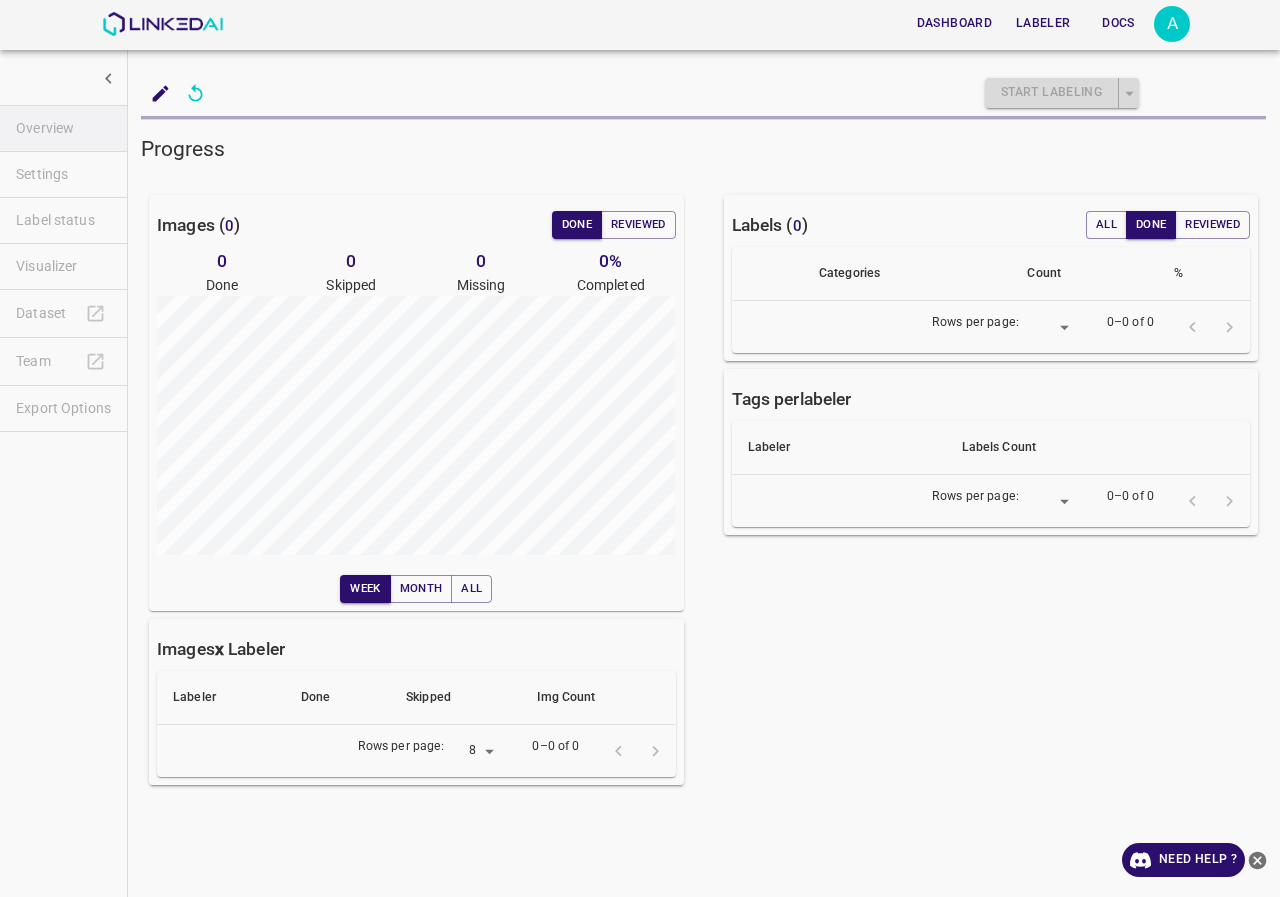 scroll, scrollTop: 0, scrollLeft: 0, axis: both 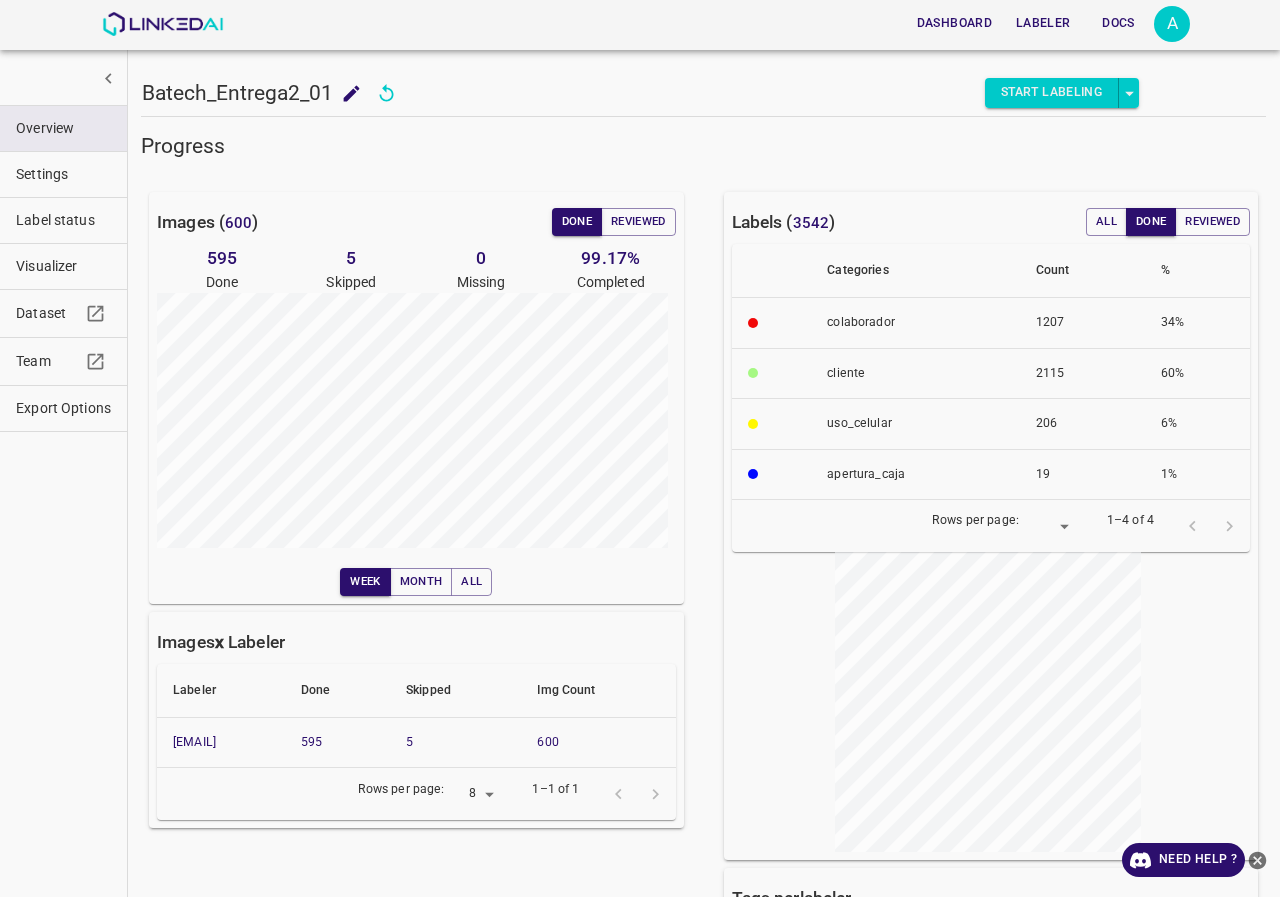 drag, startPoint x: 319, startPoint y: 745, endPoint x: 171, endPoint y: 747, distance: 148.01352 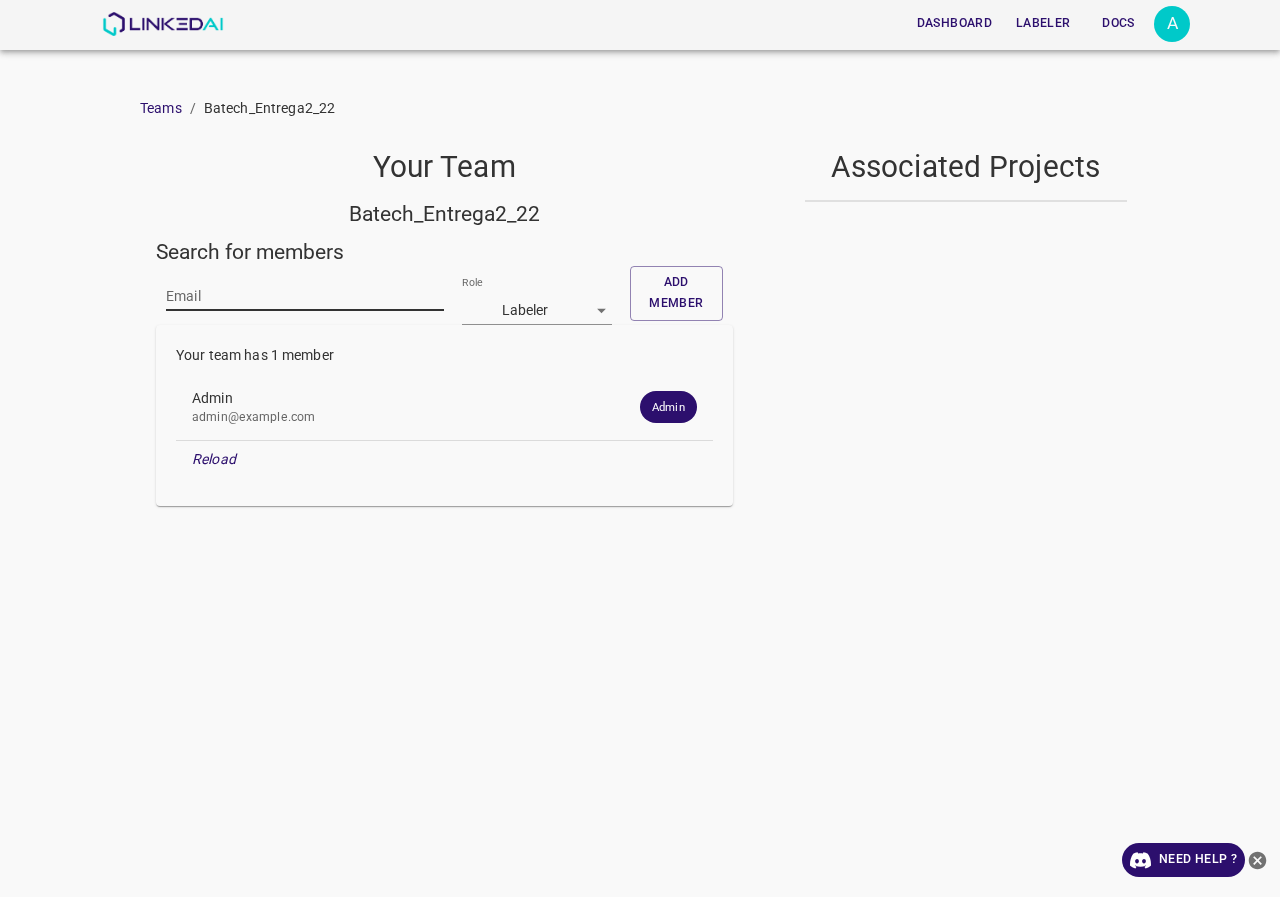 scroll, scrollTop: 0, scrollLeft: 0, axis: both 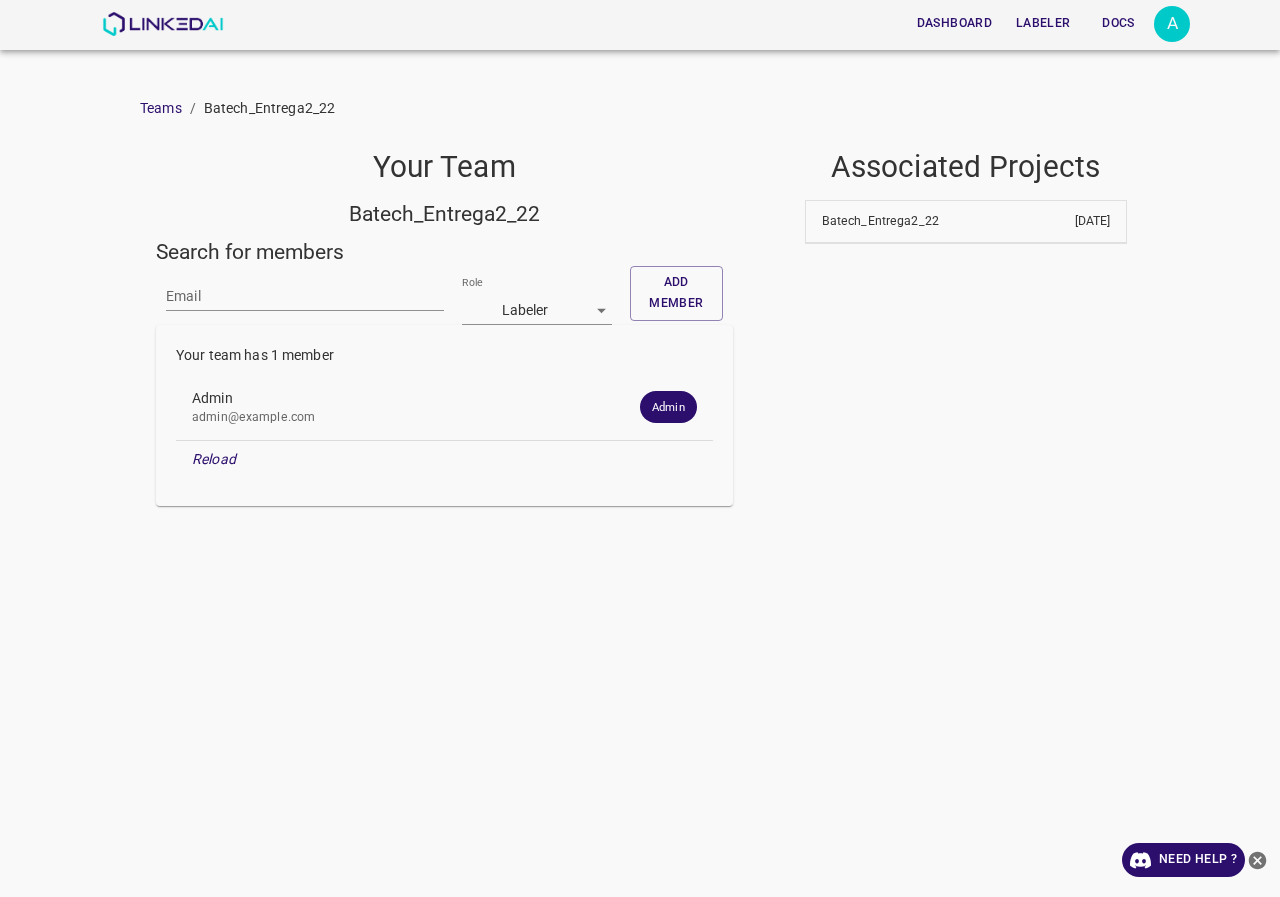 click on "Email" at bounding box center [305, 295] 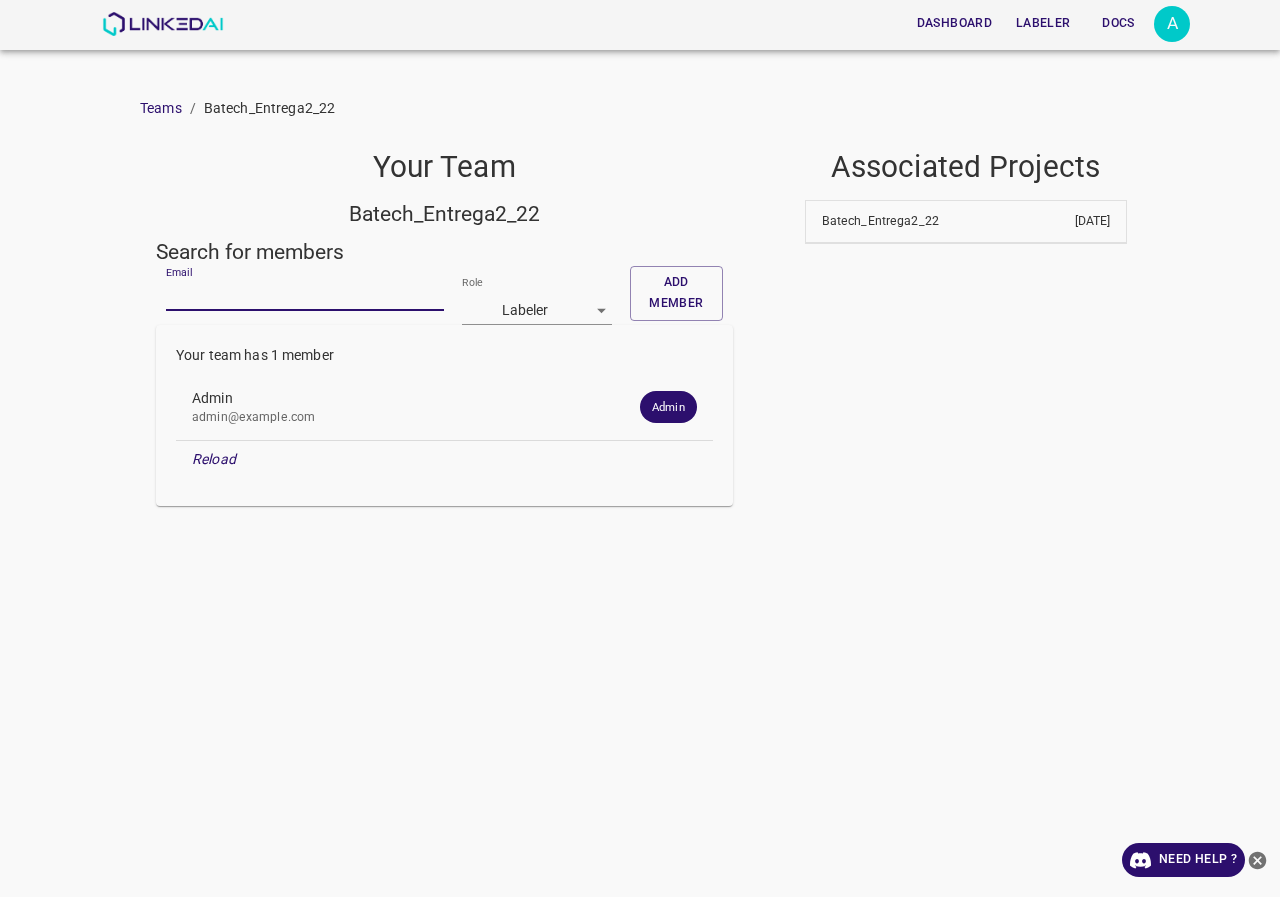 click on "Email" at bounding box center [305, 296] 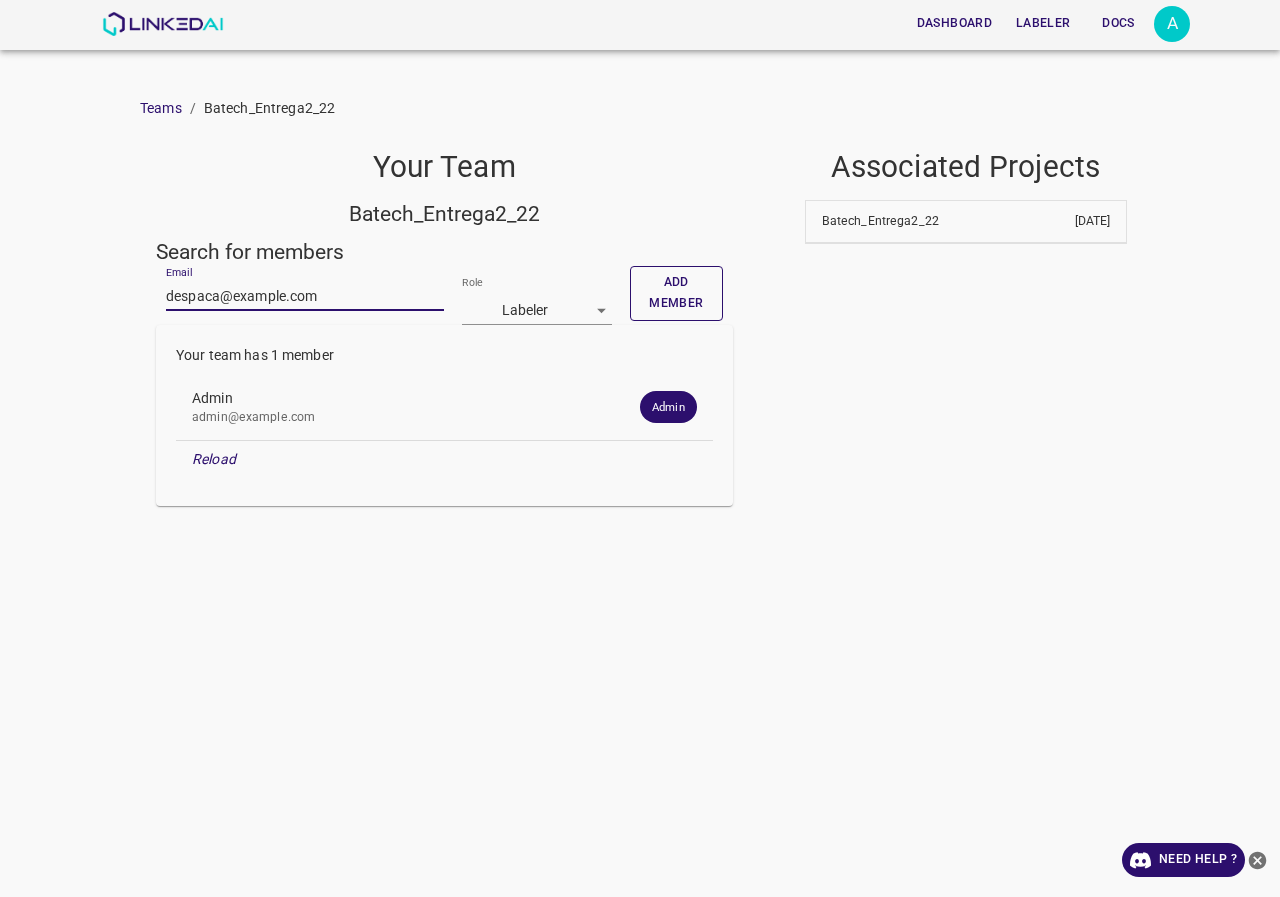 type on "despaca@example.com" 